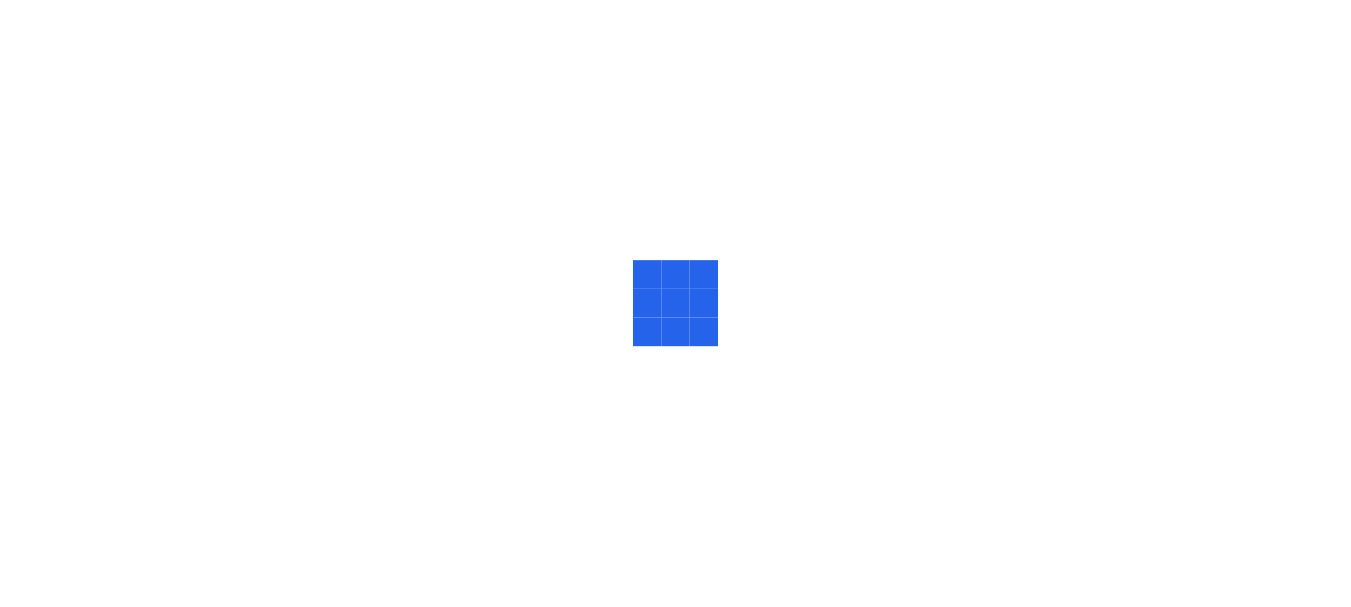 scroll, scrollTop: 0, scrollLeft: 0, axis: both 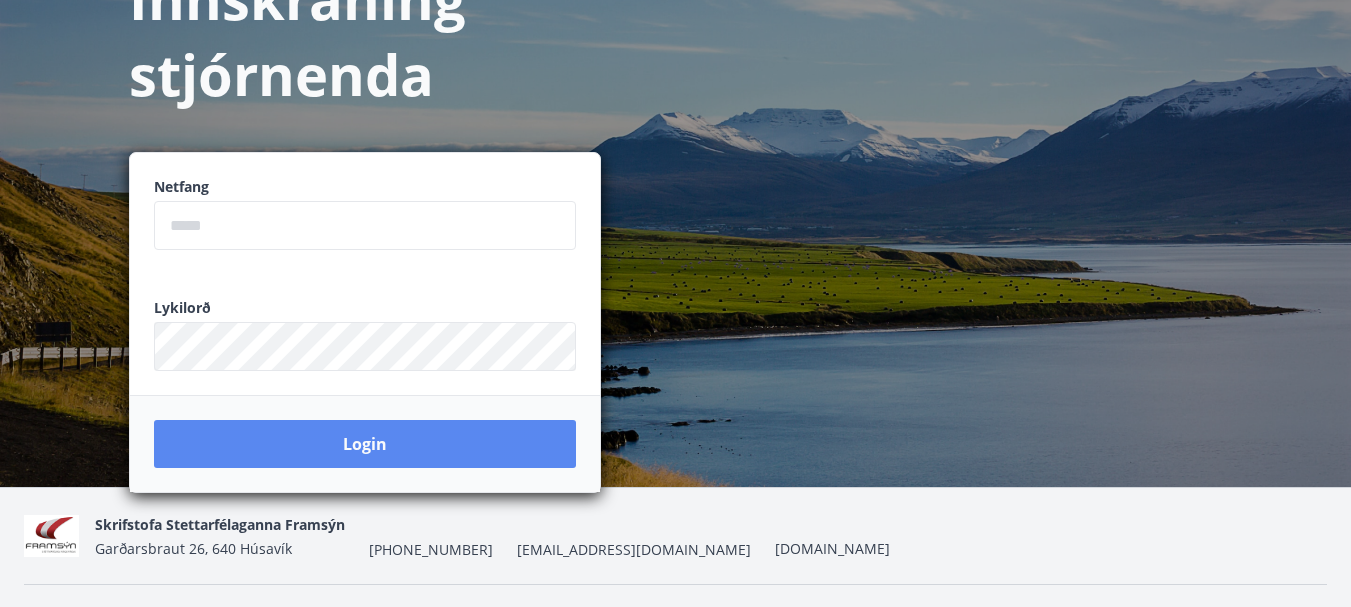 type on "**********" 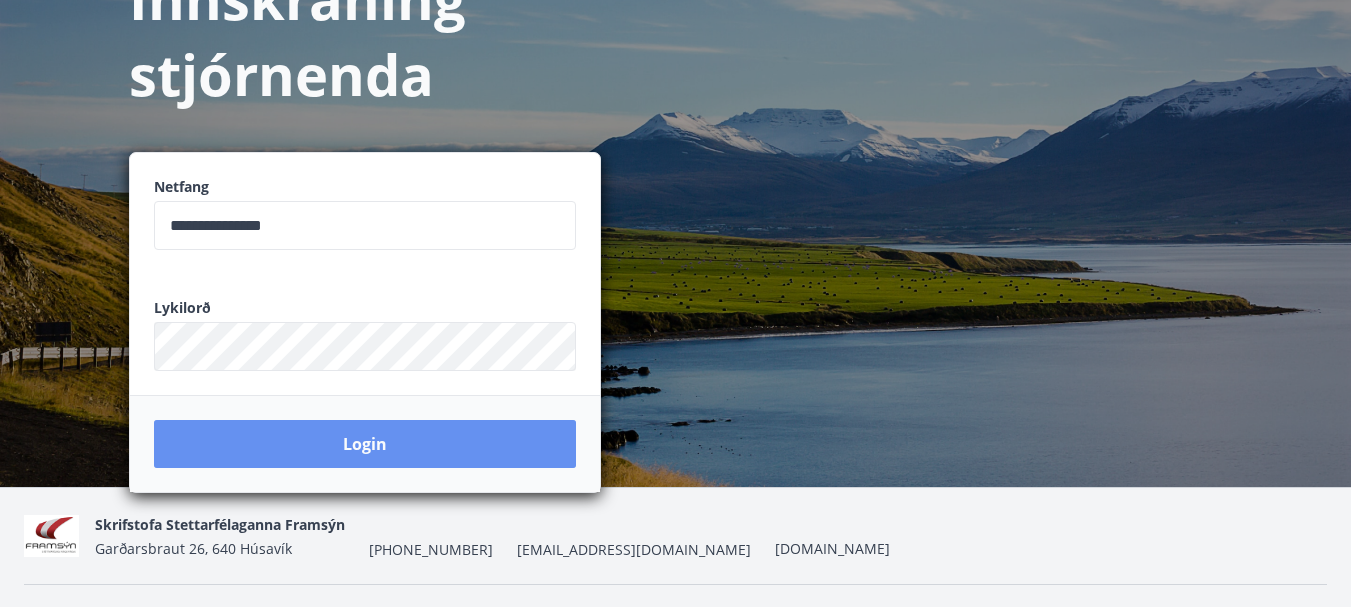 click on "Login" at bounding box center [365, 444] 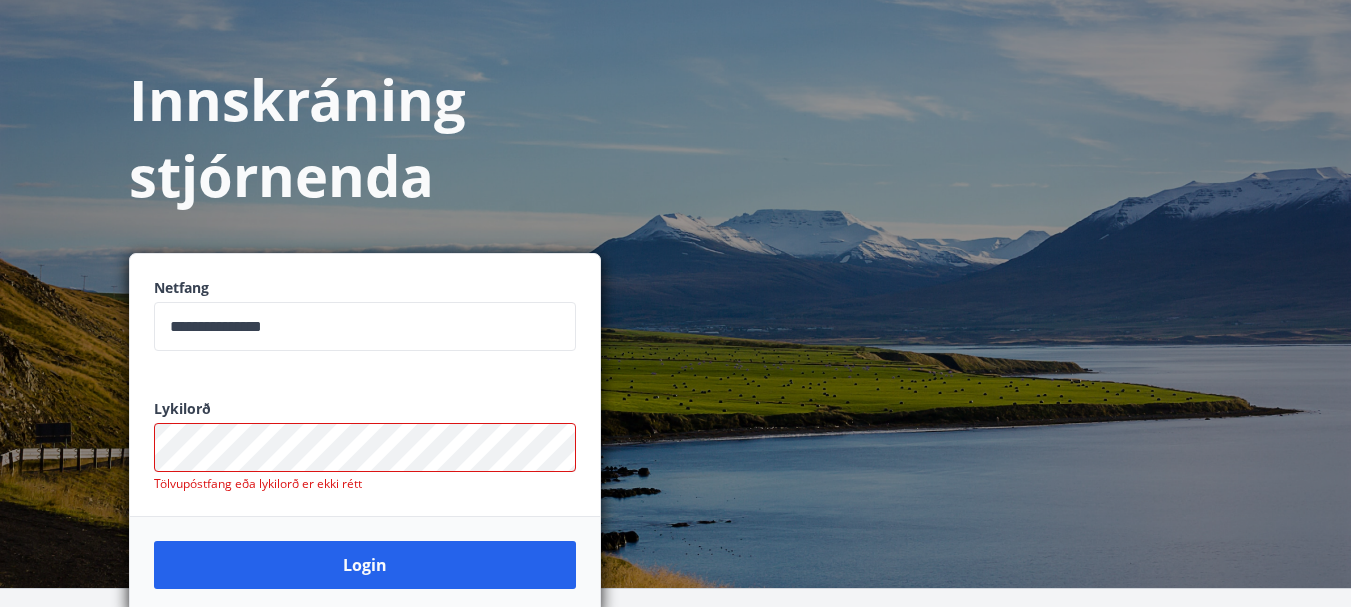 scroll, scrollTop: 0, scrollLeft: 0, axis: both 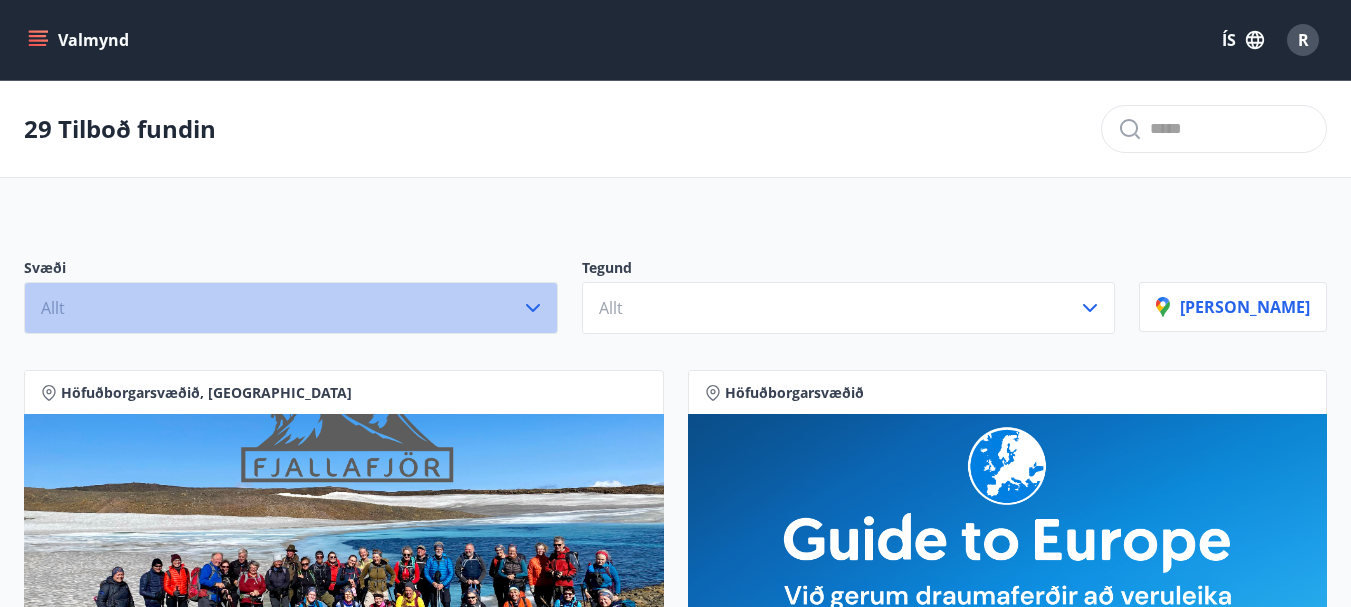click 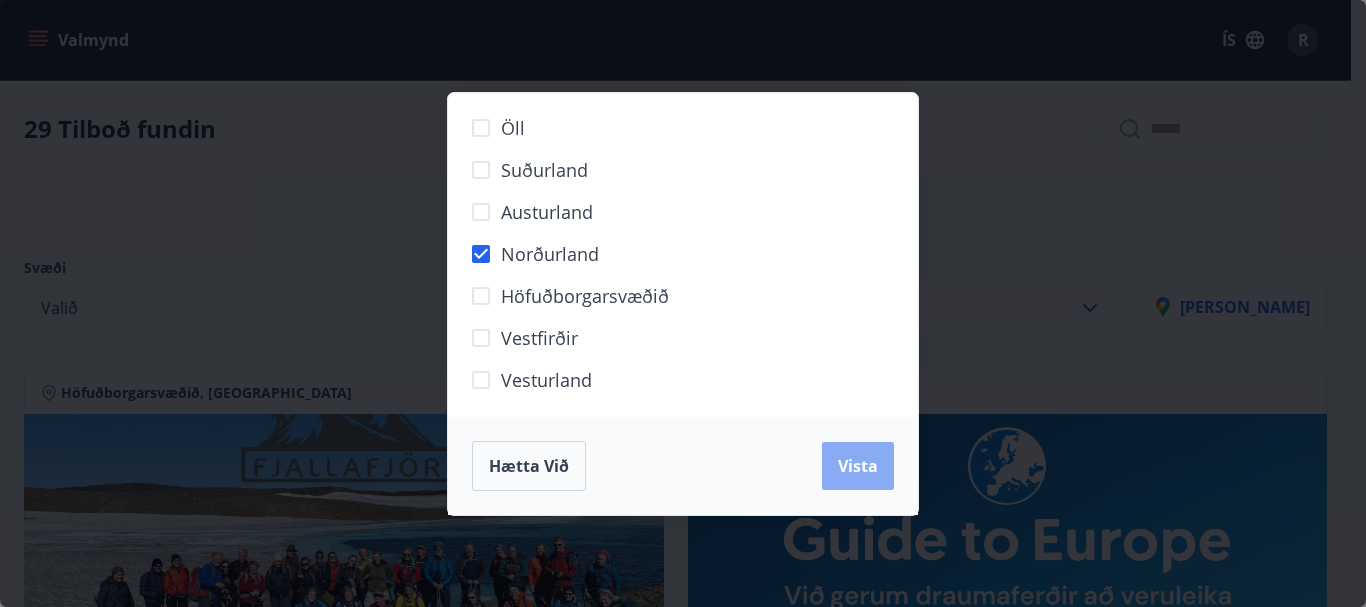 click on "Vista" at bounding box center [858, 466] 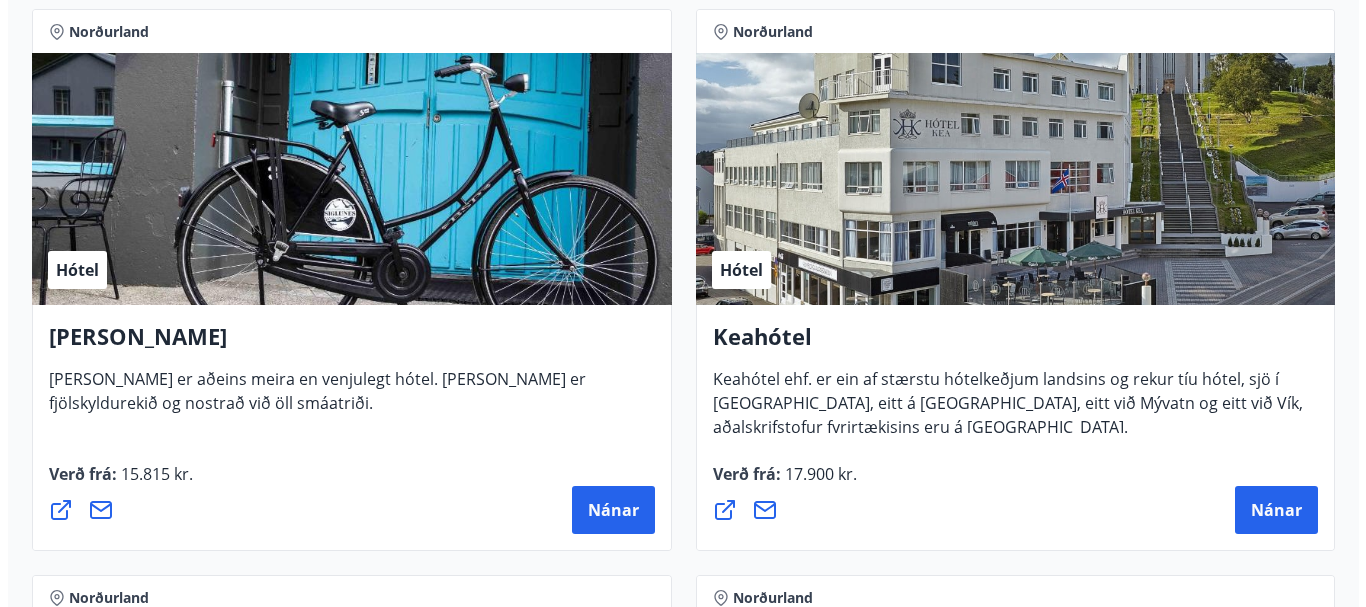 scroll, scrollTop: 500, scrollLeft: 0, axis: vertical 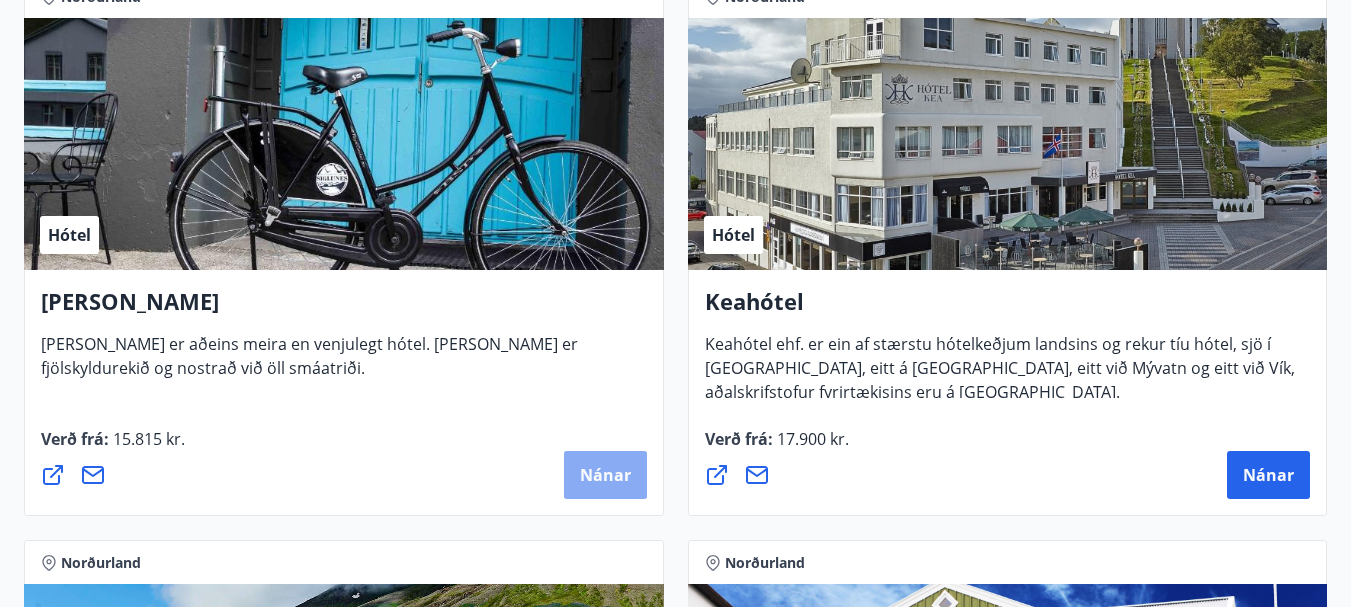 click on "Nánar" at bounding box center [605, 475] 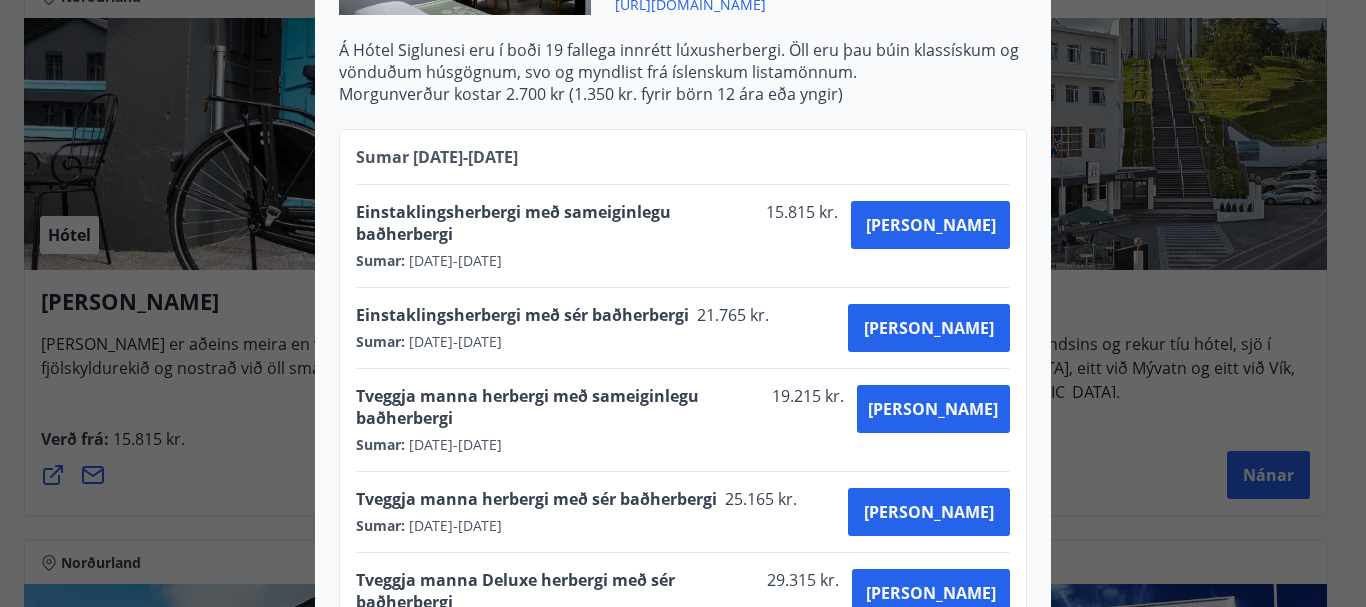 scroll, scrollTop: 900, scrollLeft: 0, axis: vertical 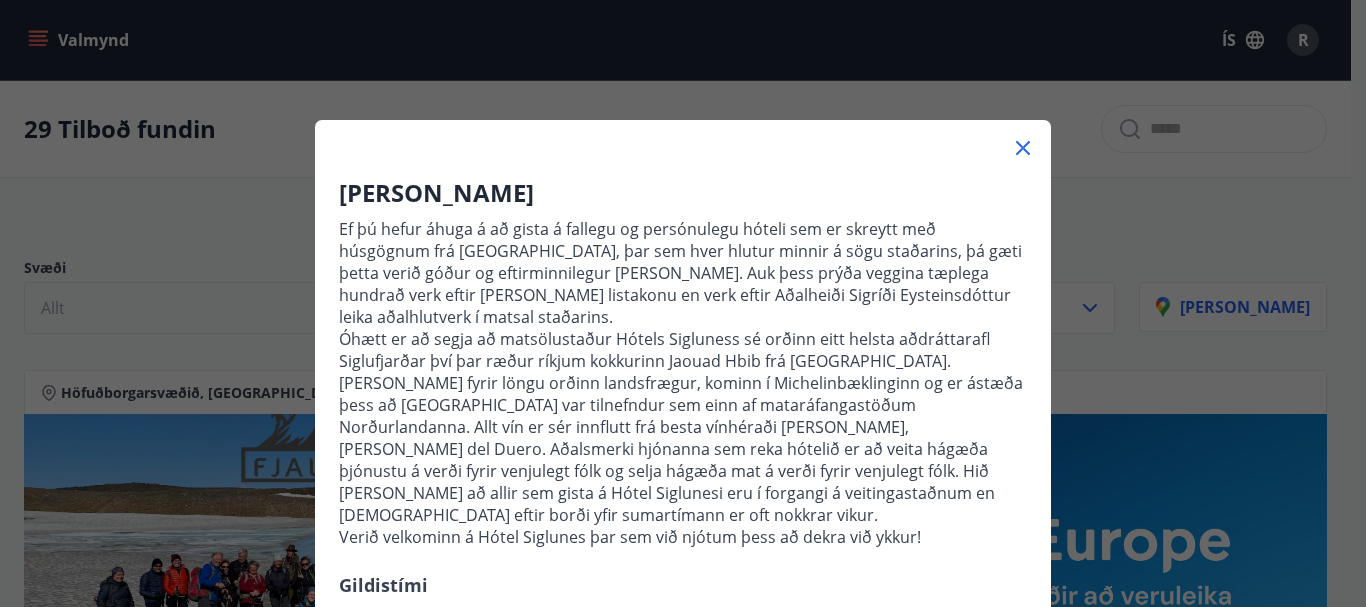 drag, startPoint x: 1017, startPoint y: 146, endPoint x: 972, endPoint y: 233, distance: 97.94897 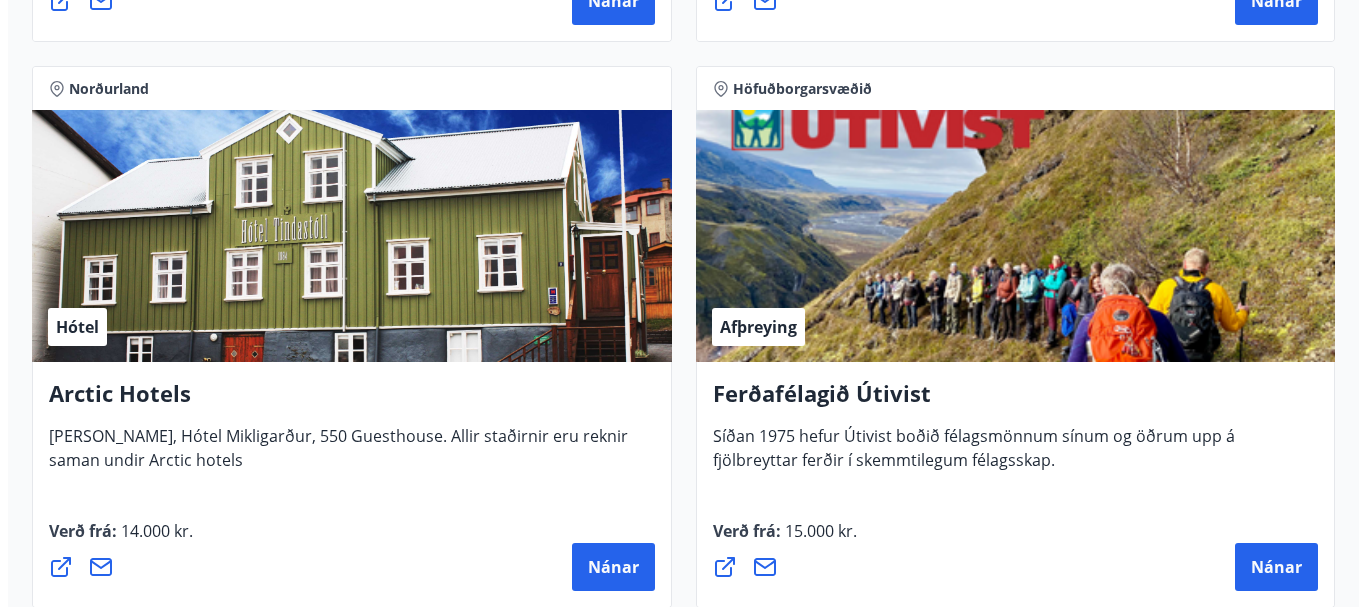 scroll, scrollTop: 3234, scrollLeft: 0, axis: vertical 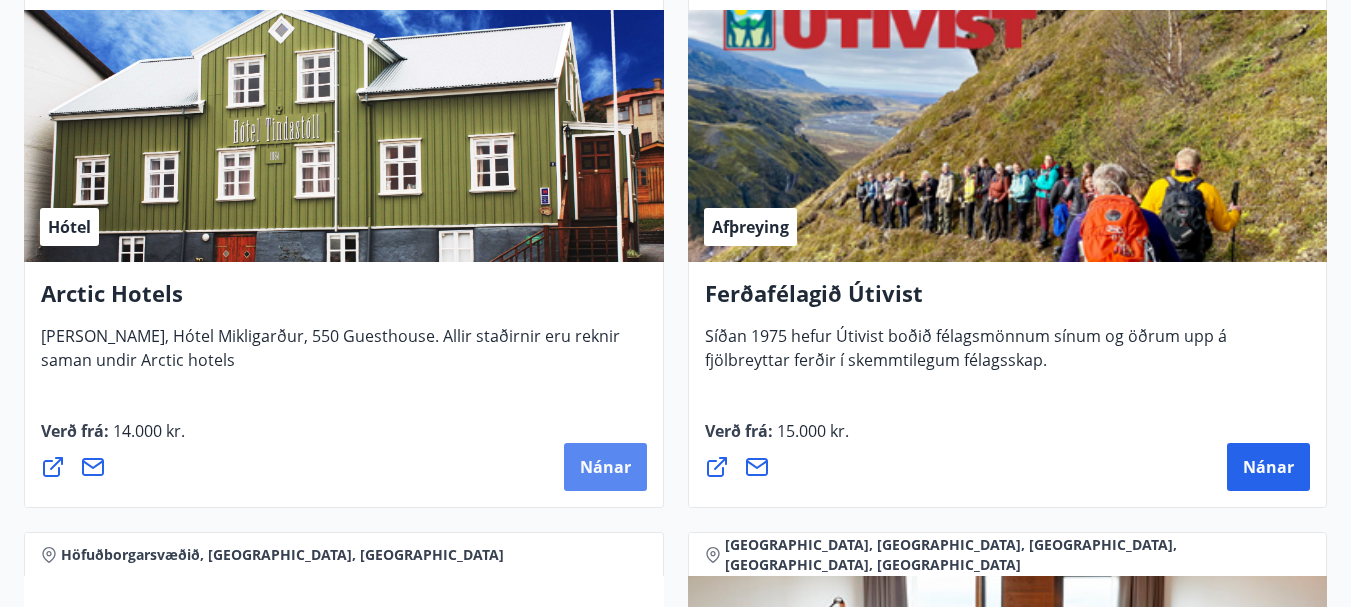 click on "Nánar" at bounding box center [605, 467] 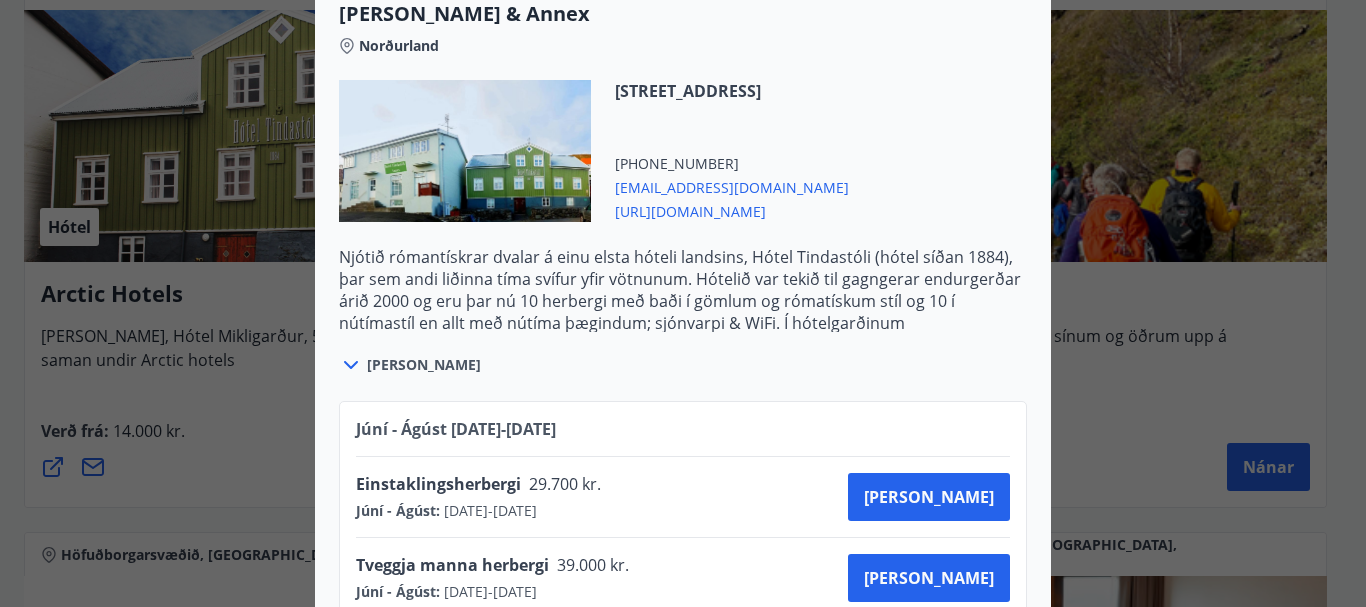 scroll, scrollTop: 1800, scrollLeft: 0, axis: vertical 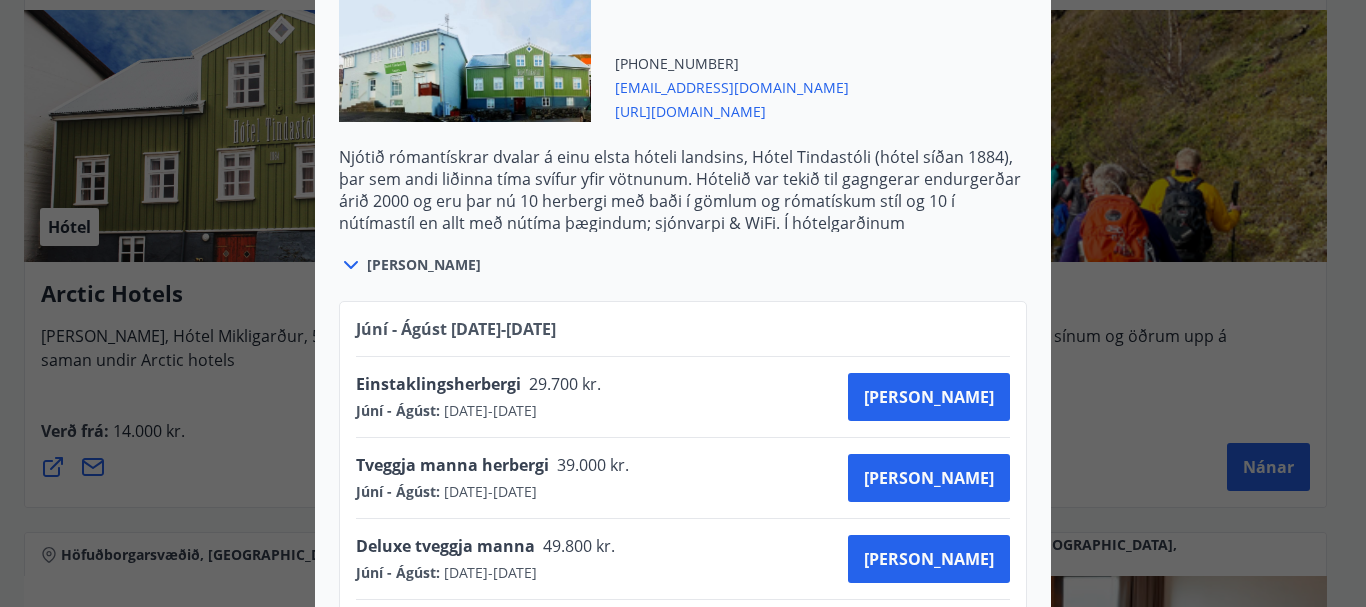 click 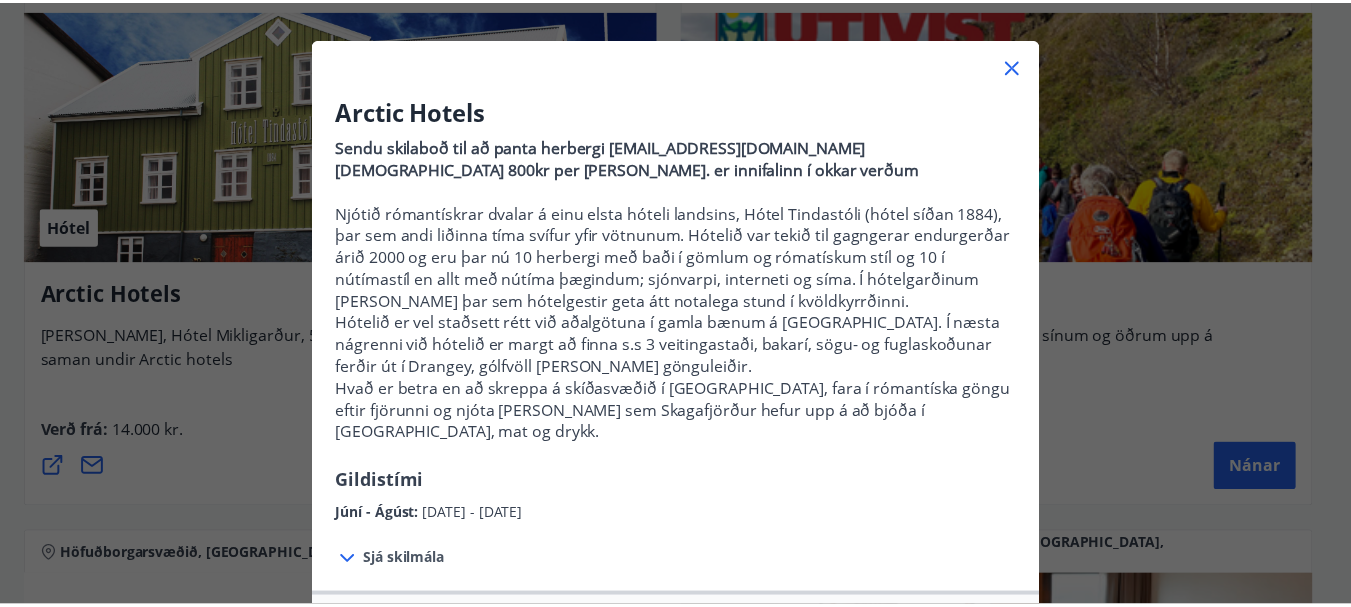 scroll, scrollTop: 0, scrollLeft: 0, axis: both 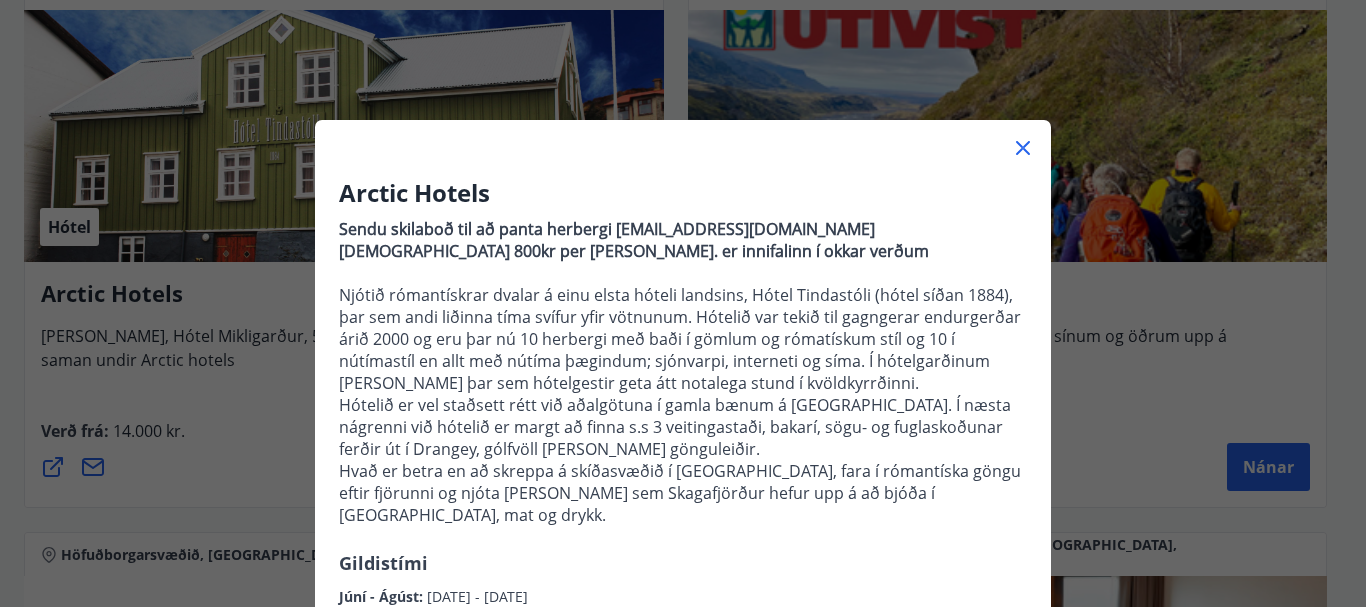 click 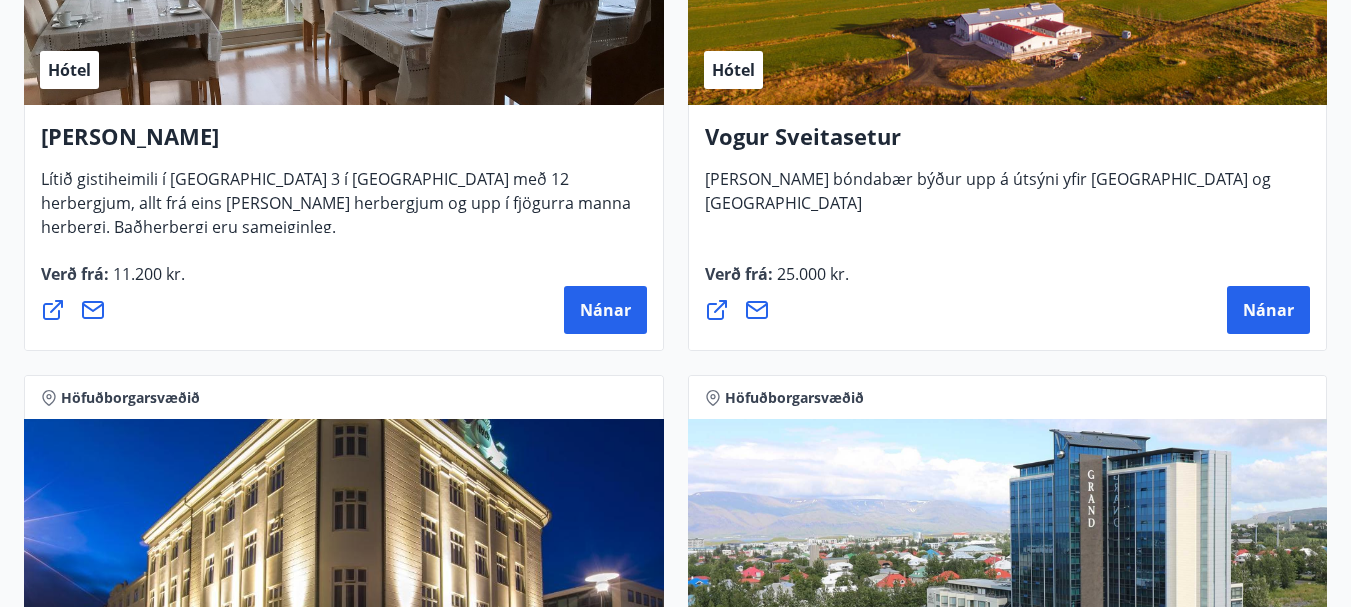 scroll, scrollTop: 5634, scrollLeft: 0, axis: vertical 